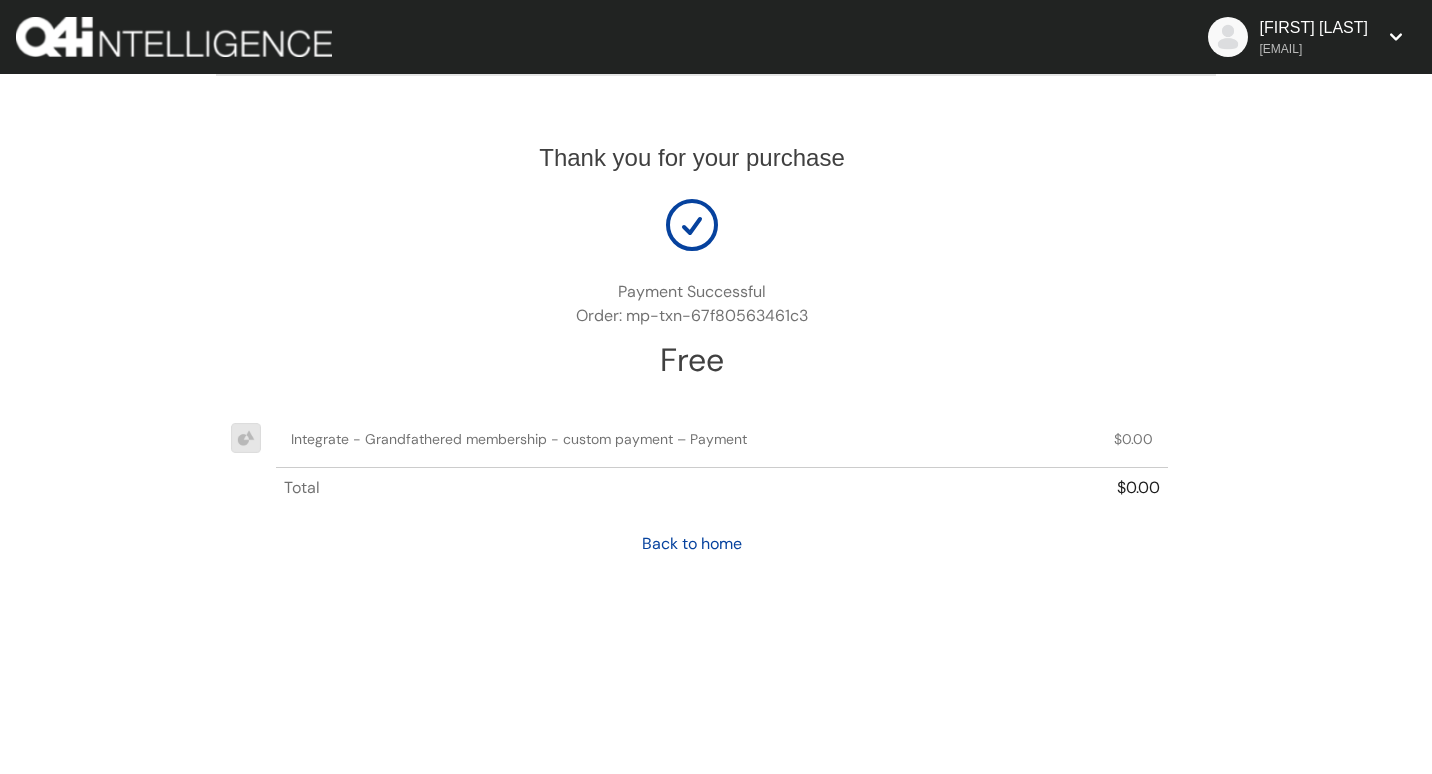 scroll, scrollTop: 0, scrollLeft: 0, axis: both 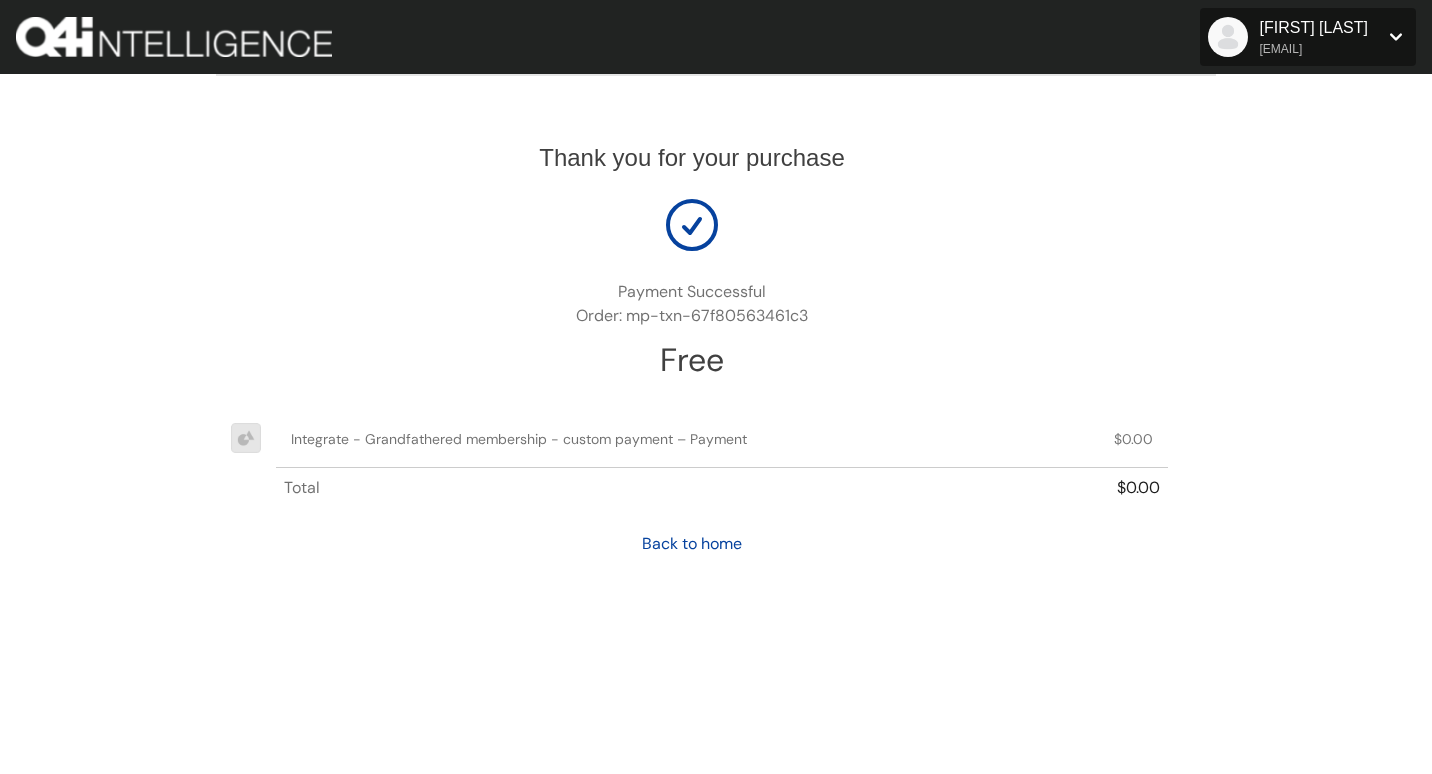 click on "[FIRST] [LAST]" at bounding box center (1314, 27) 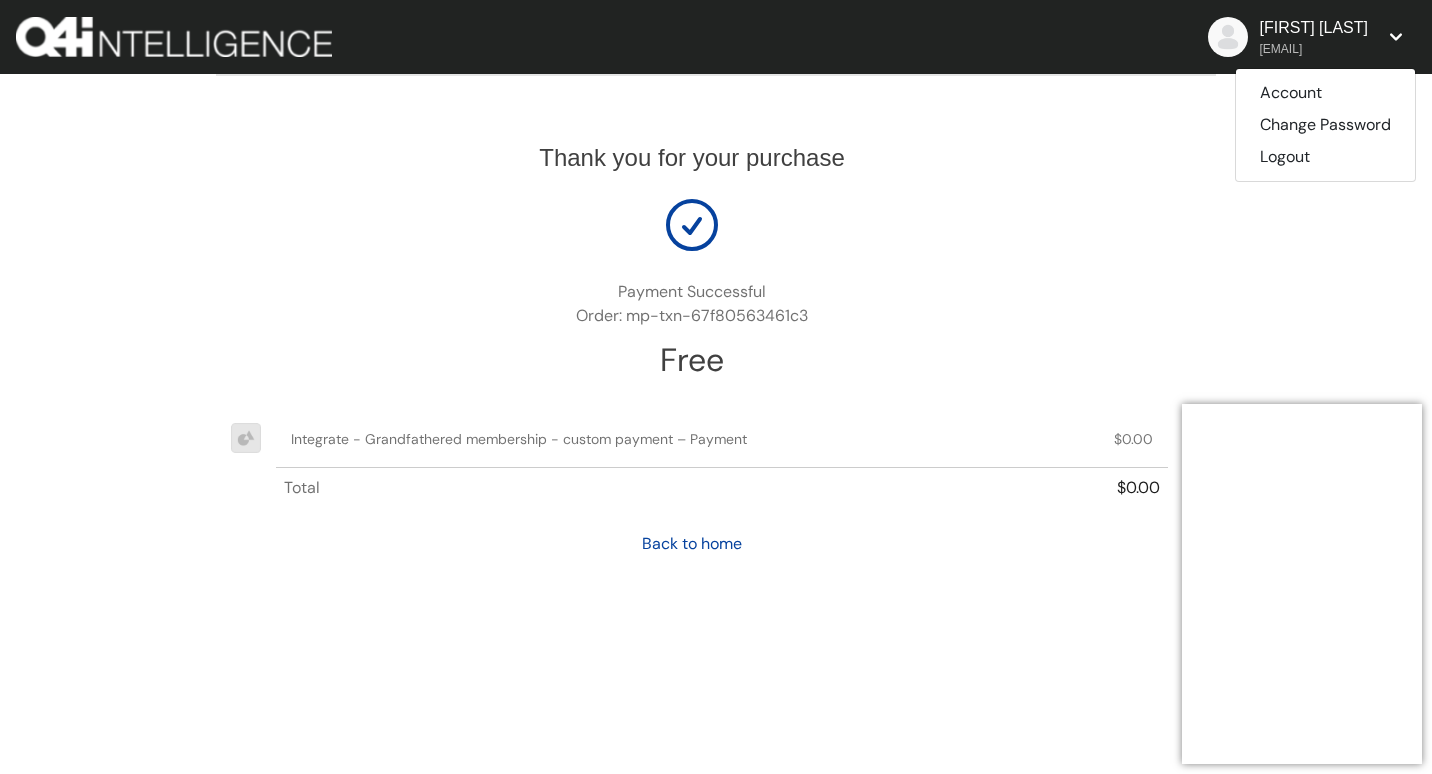 click on "Thank you for your purchase
Payment Successful
Order: 						mp-txn-67f80563461c3
Free
Integrate - Grandfathered membership - custom payment – Payment
$0.00
Total
$0.00
Back to home" at bounding box center [716, 339] 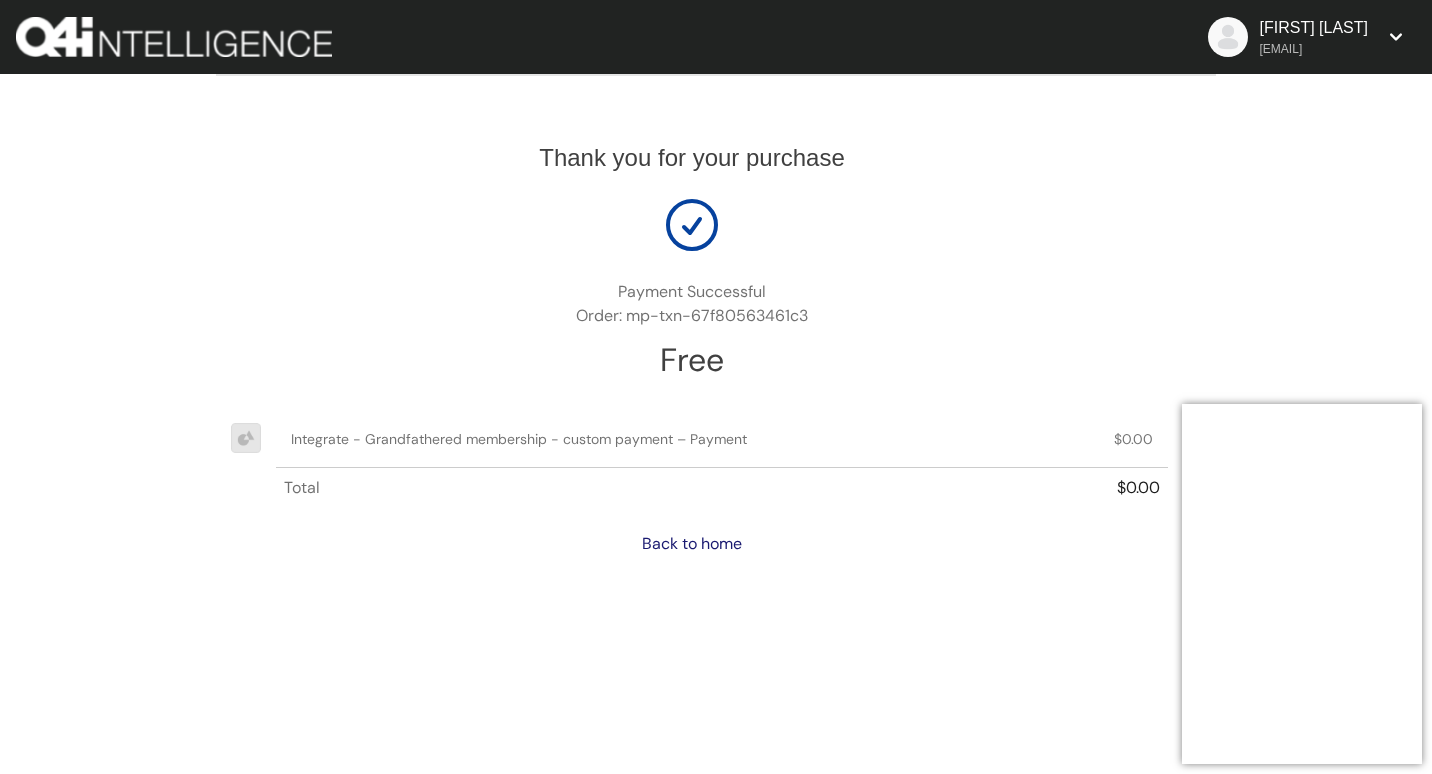 click on "Back to home" at bounding box center [692, 543] 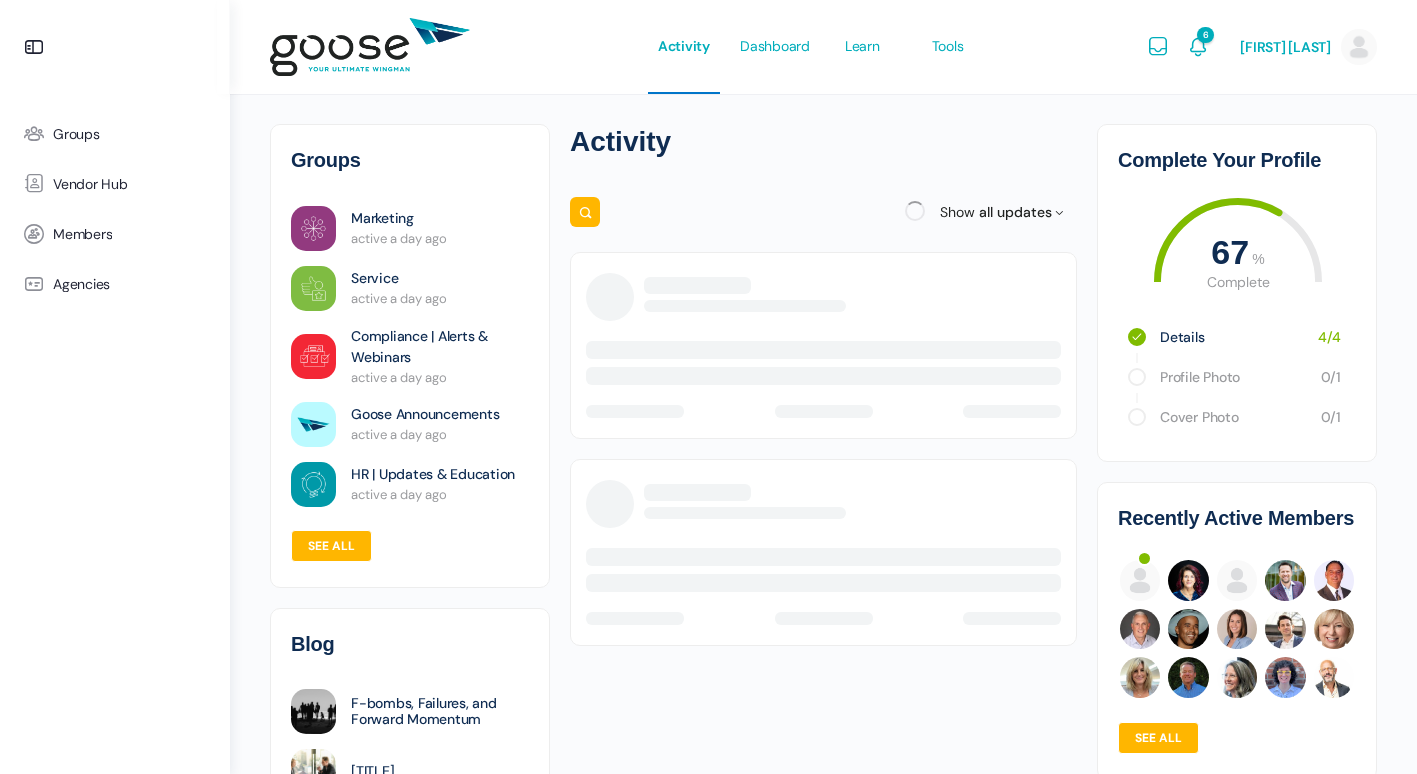 scroll, scrollTop: 0, scrollLeft: 0, axis: both 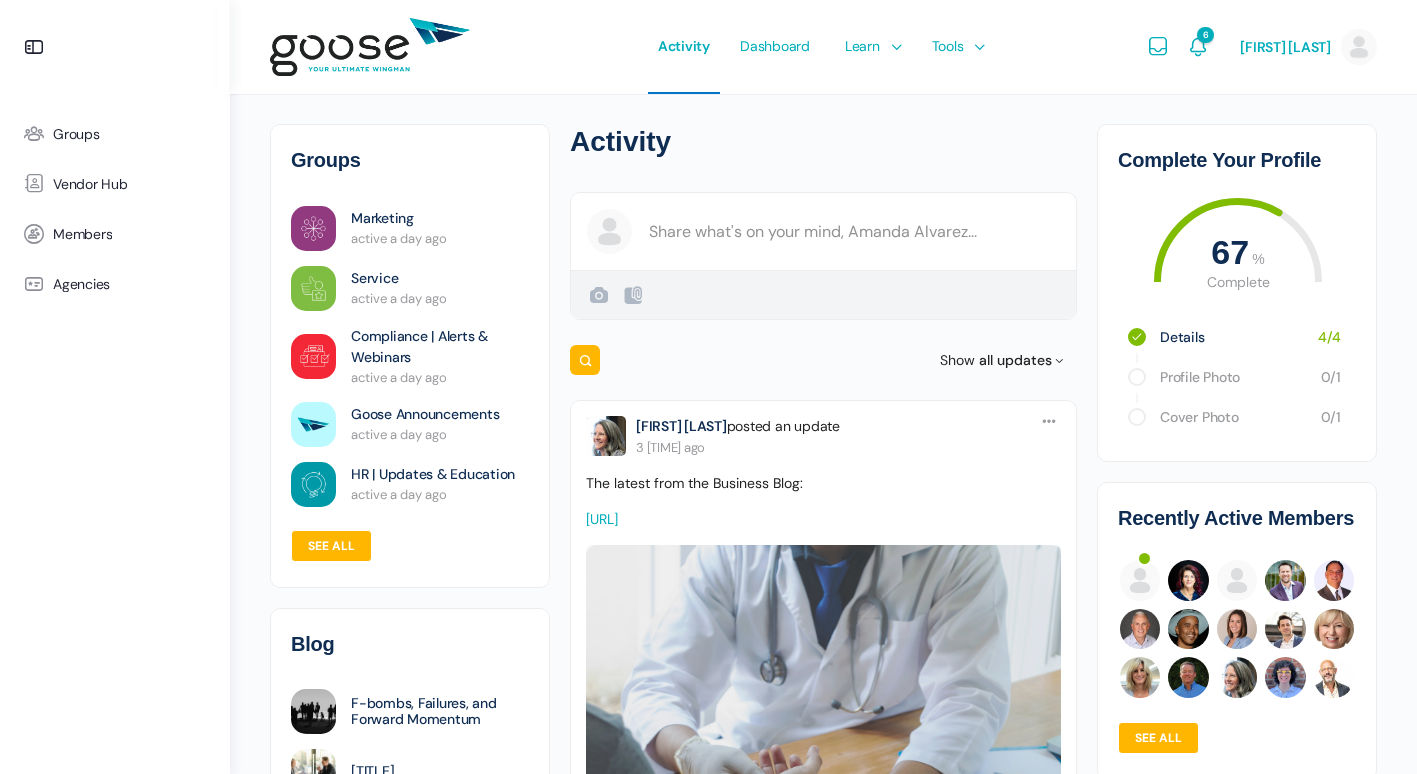 click at bounding box center [708, 387] 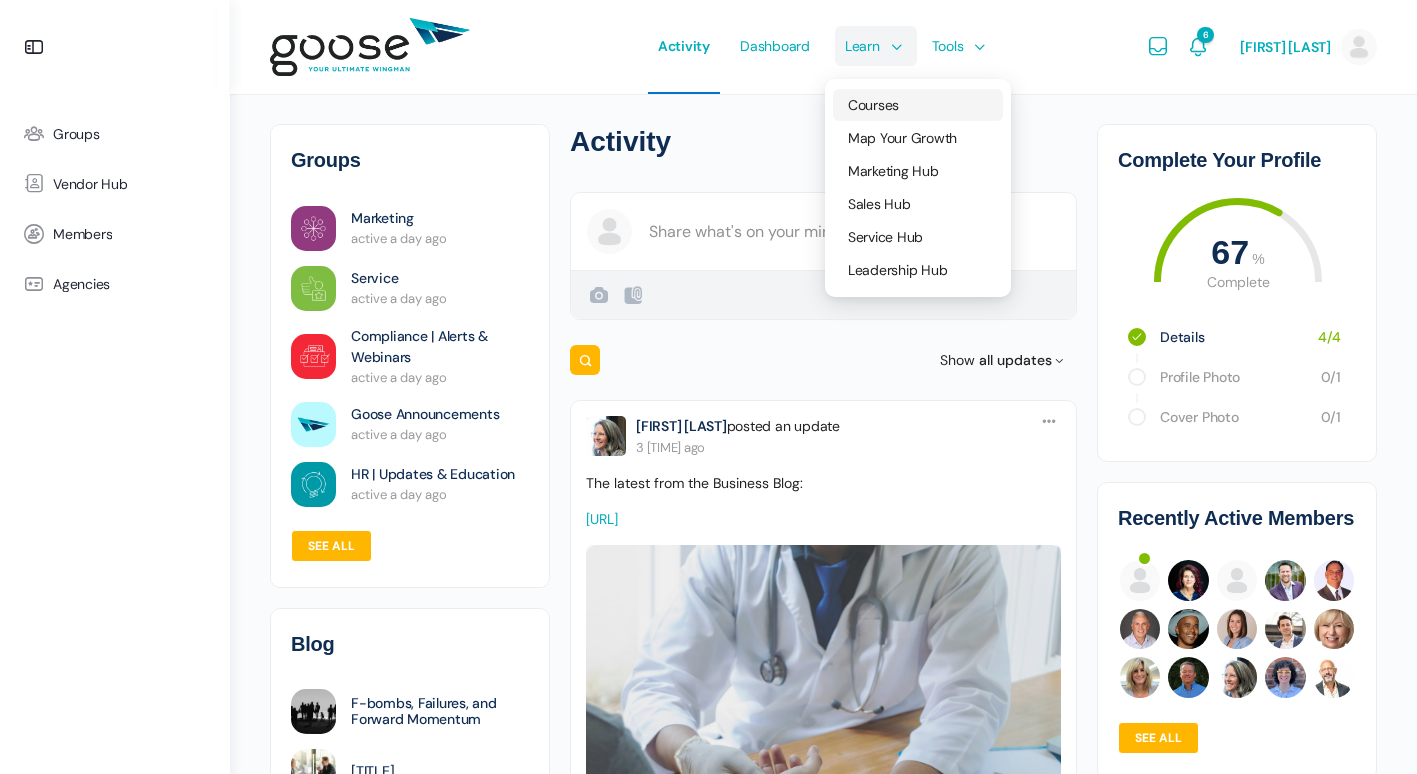 click on "Courses" at bounding box center [918, 105] 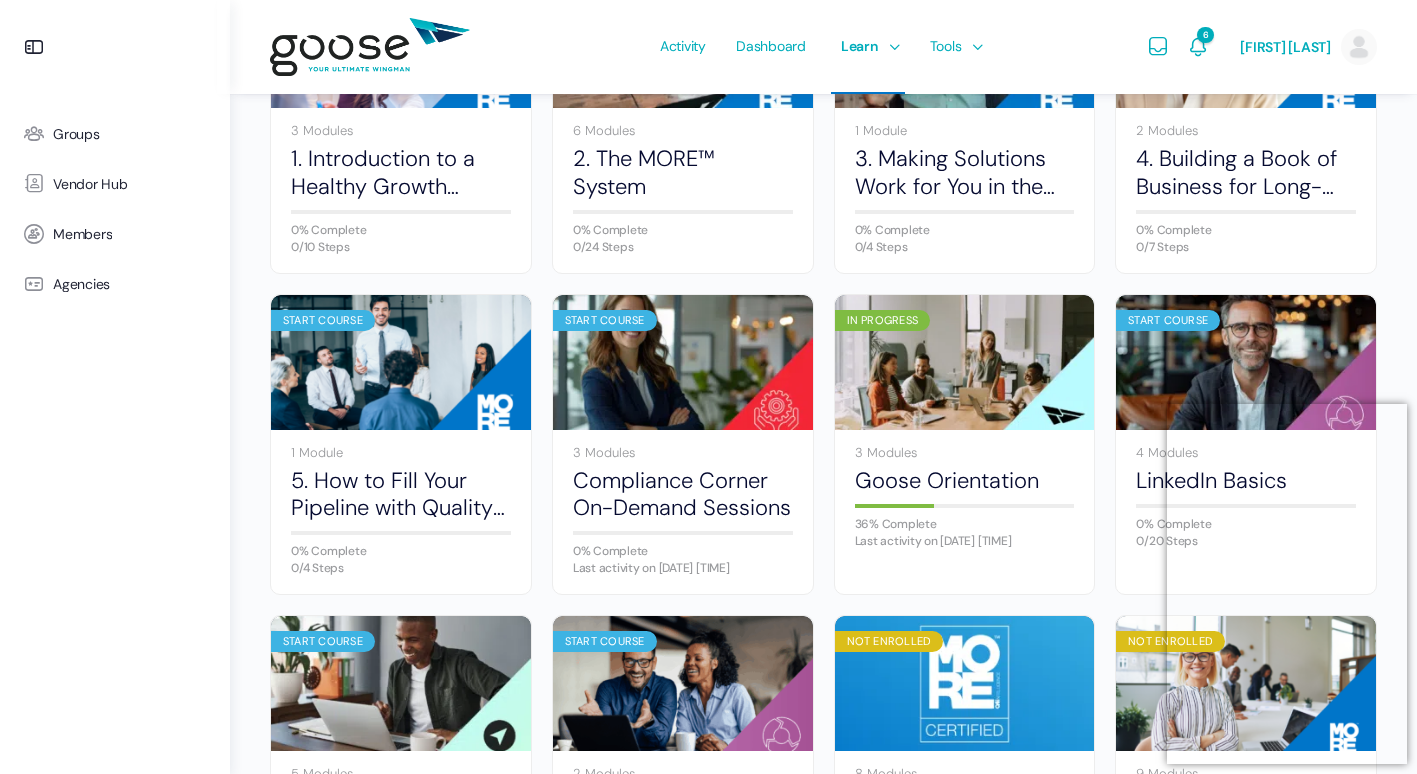 scroll, scrollTop: 0, scrollLeft: 0, axis: both 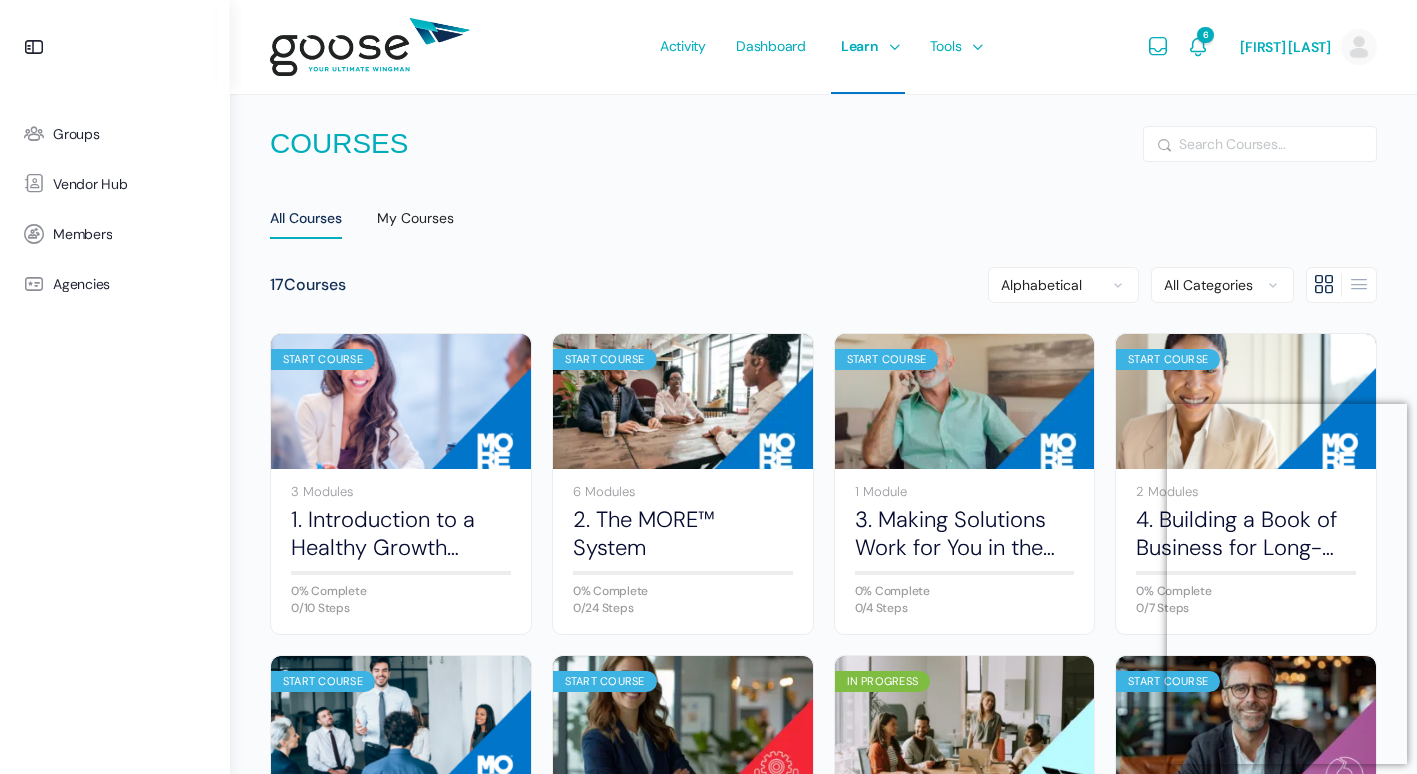 click at bounding box center (708, 387) 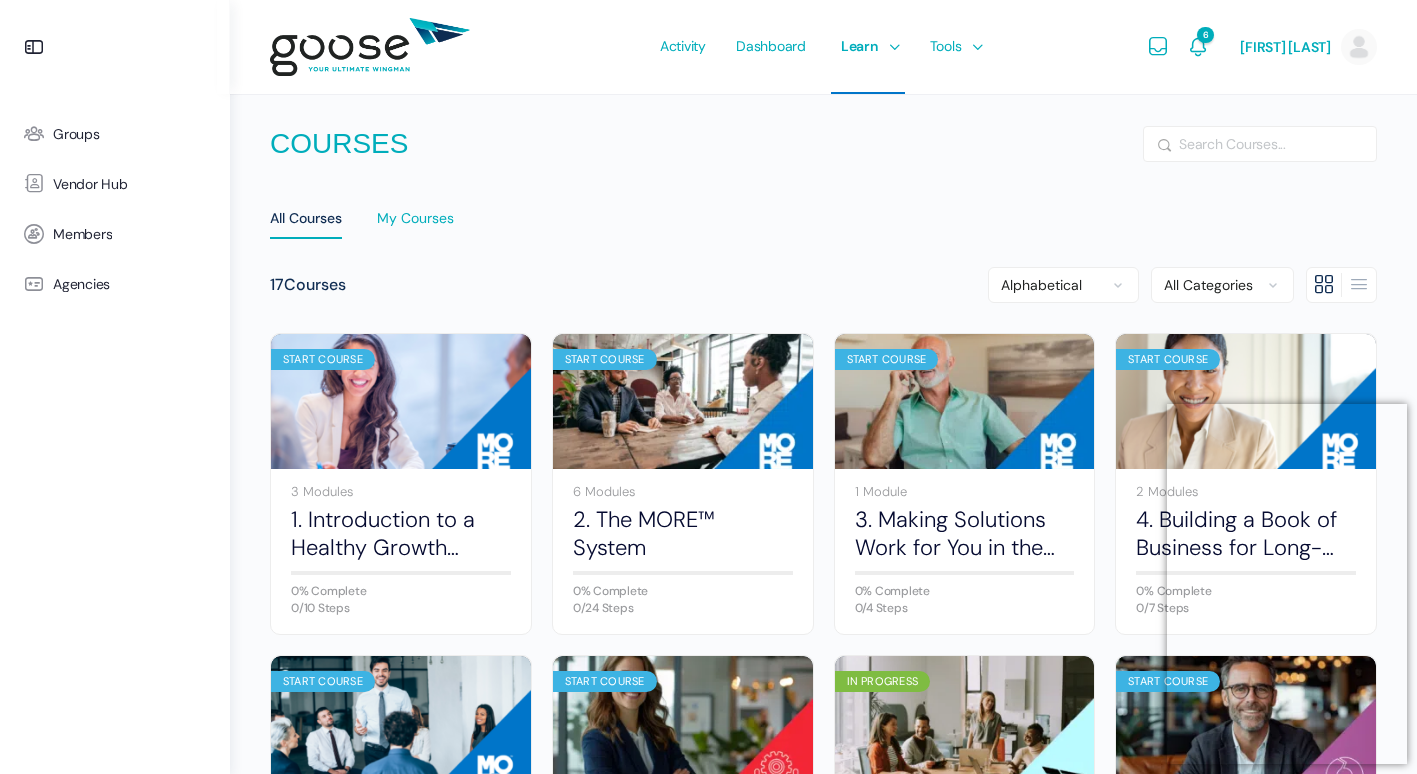 click on "My Courses" at bounding box center [415, 224] 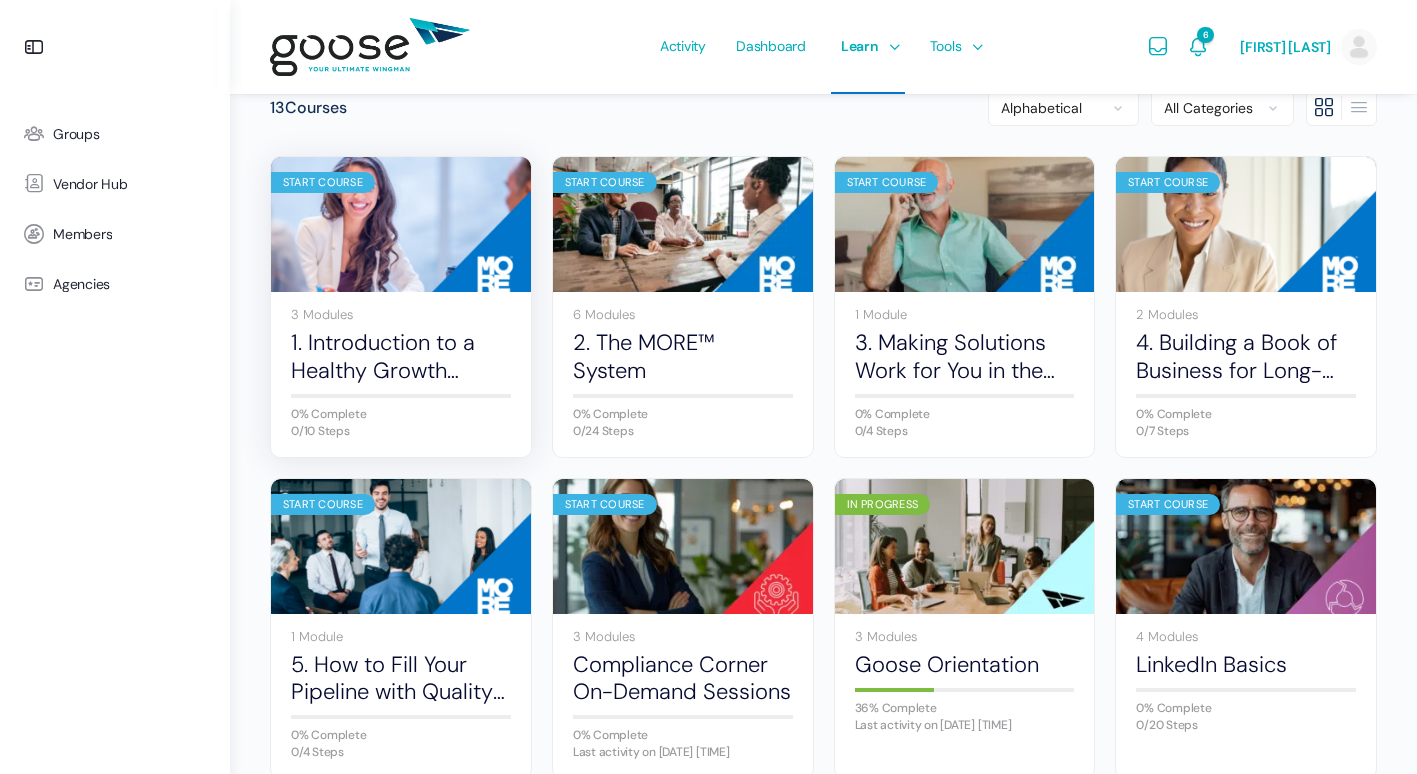 scroll, scrollTop: 0, scrollLeft: 0, axis: both 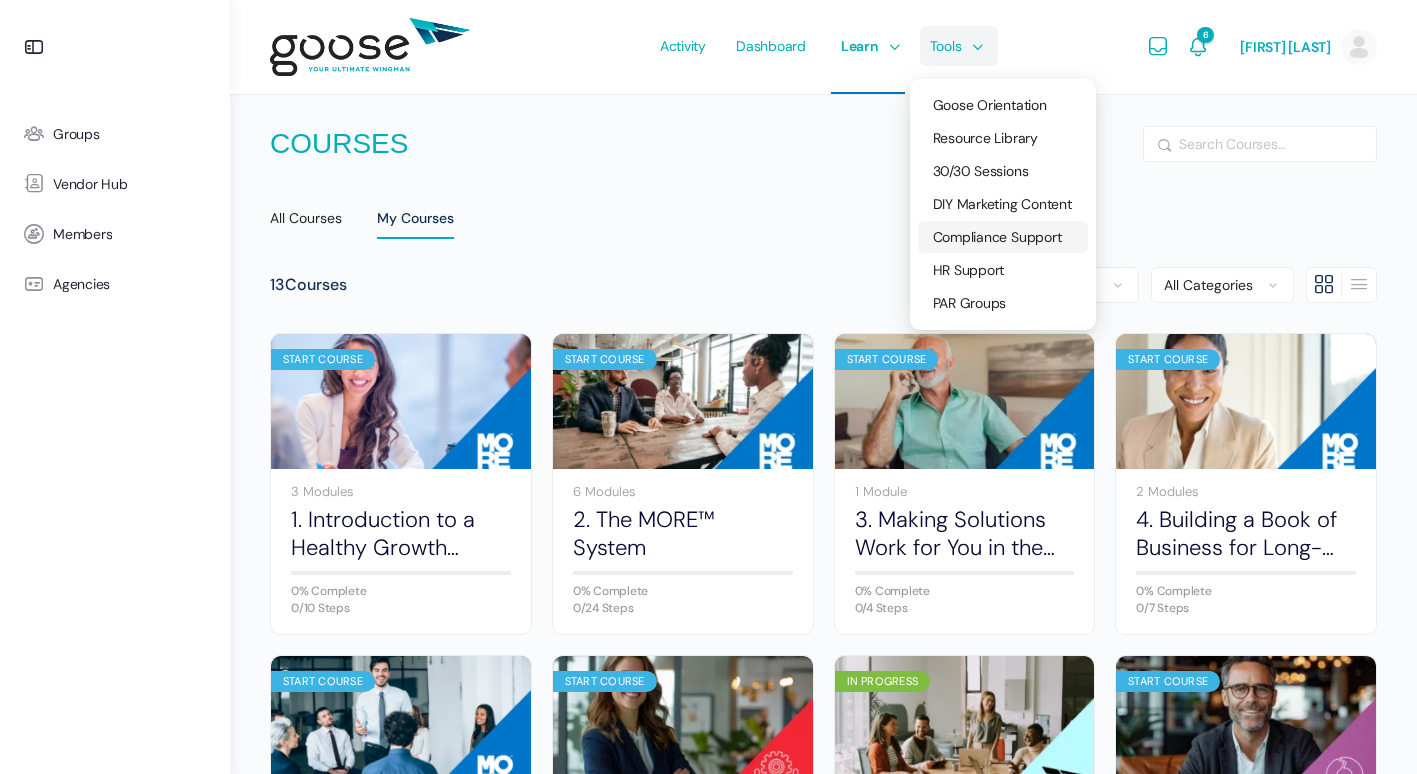 click on "Compliance Support" at bounding box center [997, 237] 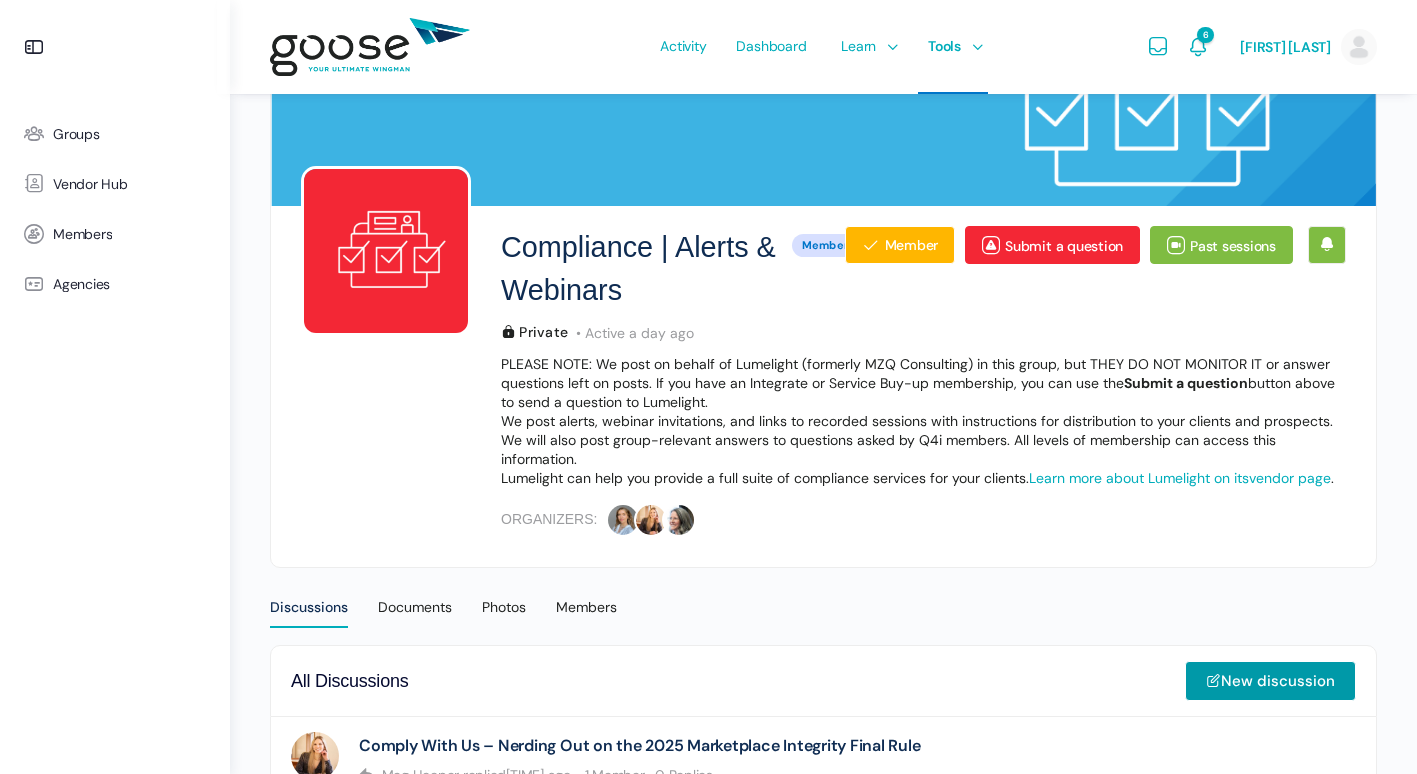scroll, scrollTop: 0, scrollLeft: 0, axis: both 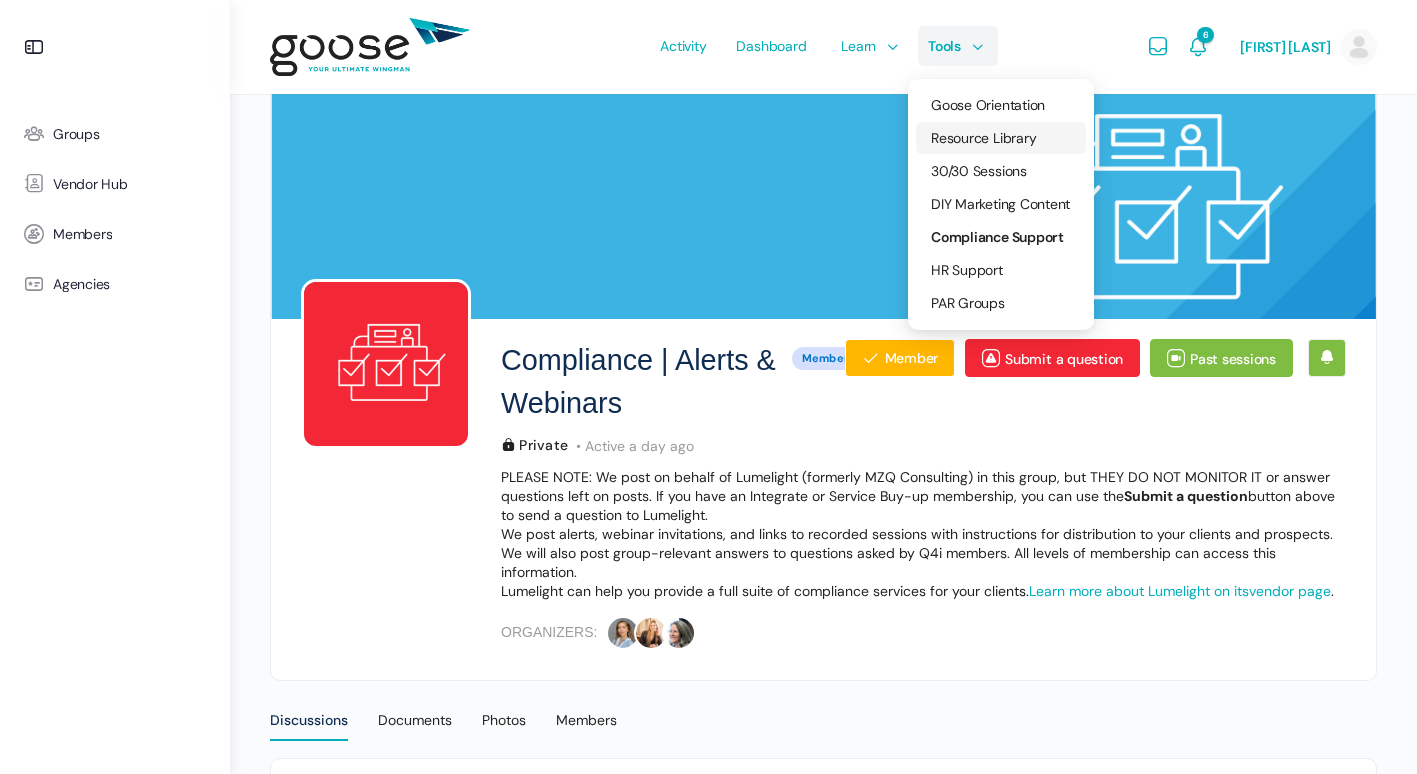 click on "Resource Library" at bounding box center [983, 138] 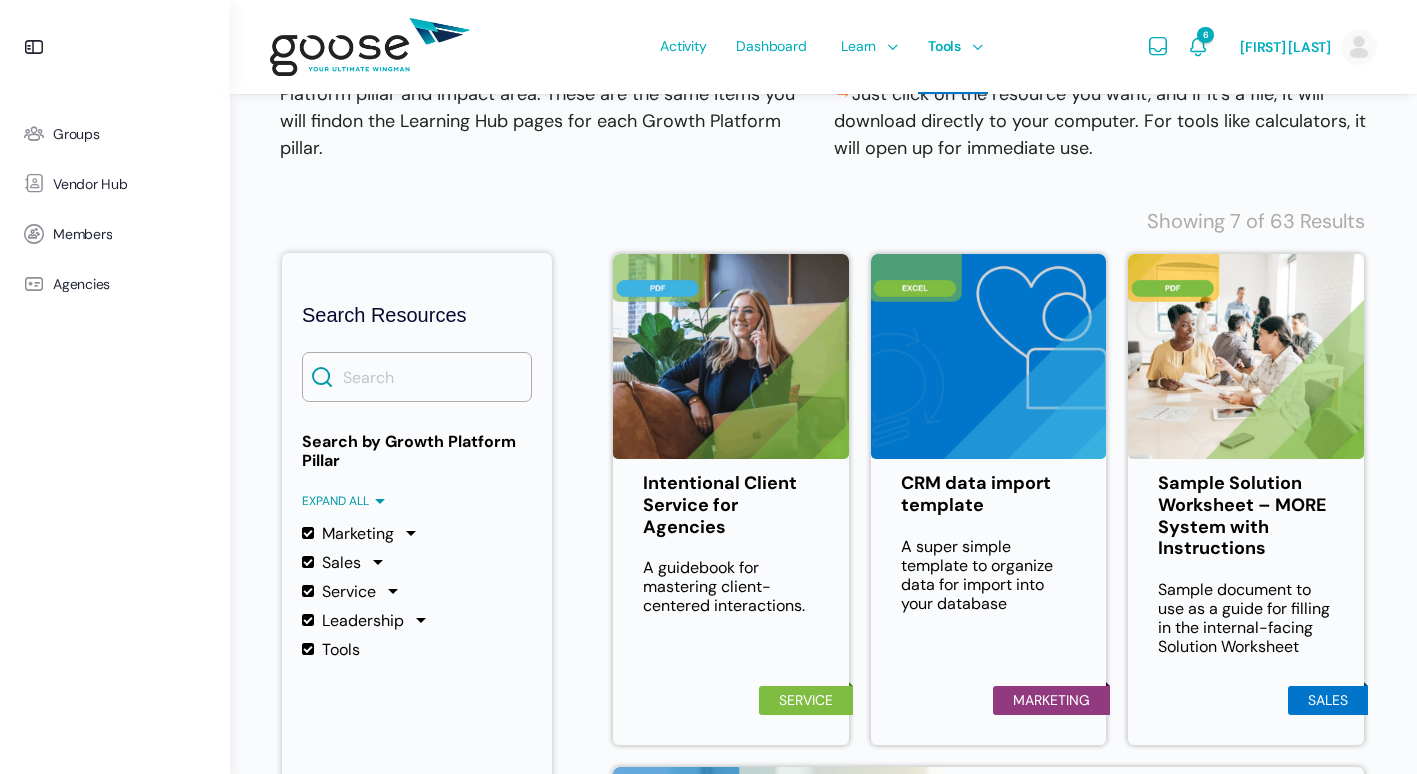 scroll, scrollTop: 0, scrollLeft: 0, axis: both 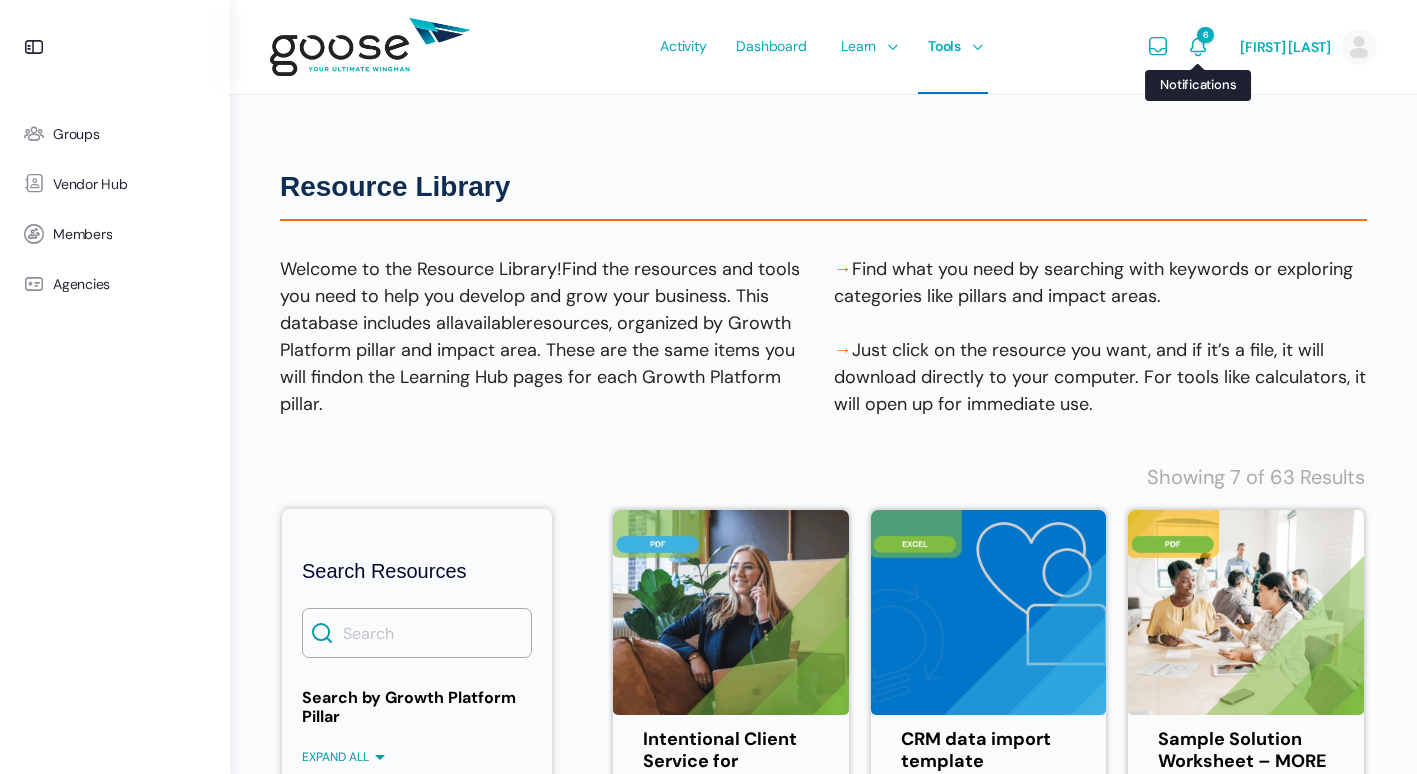 click at bounding box center (1198, 47) 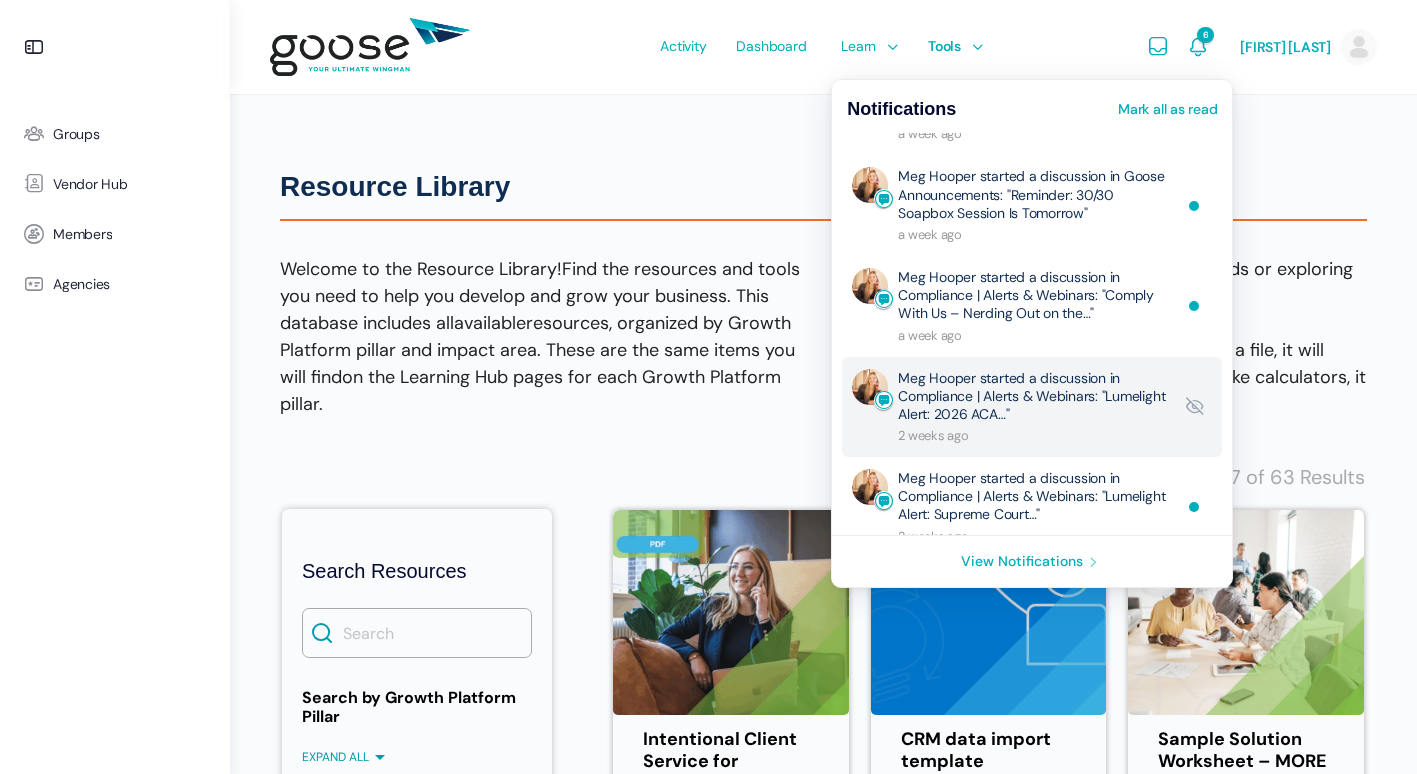 scroll, scrollTop: 0, scrollLeft: 0, axis: both 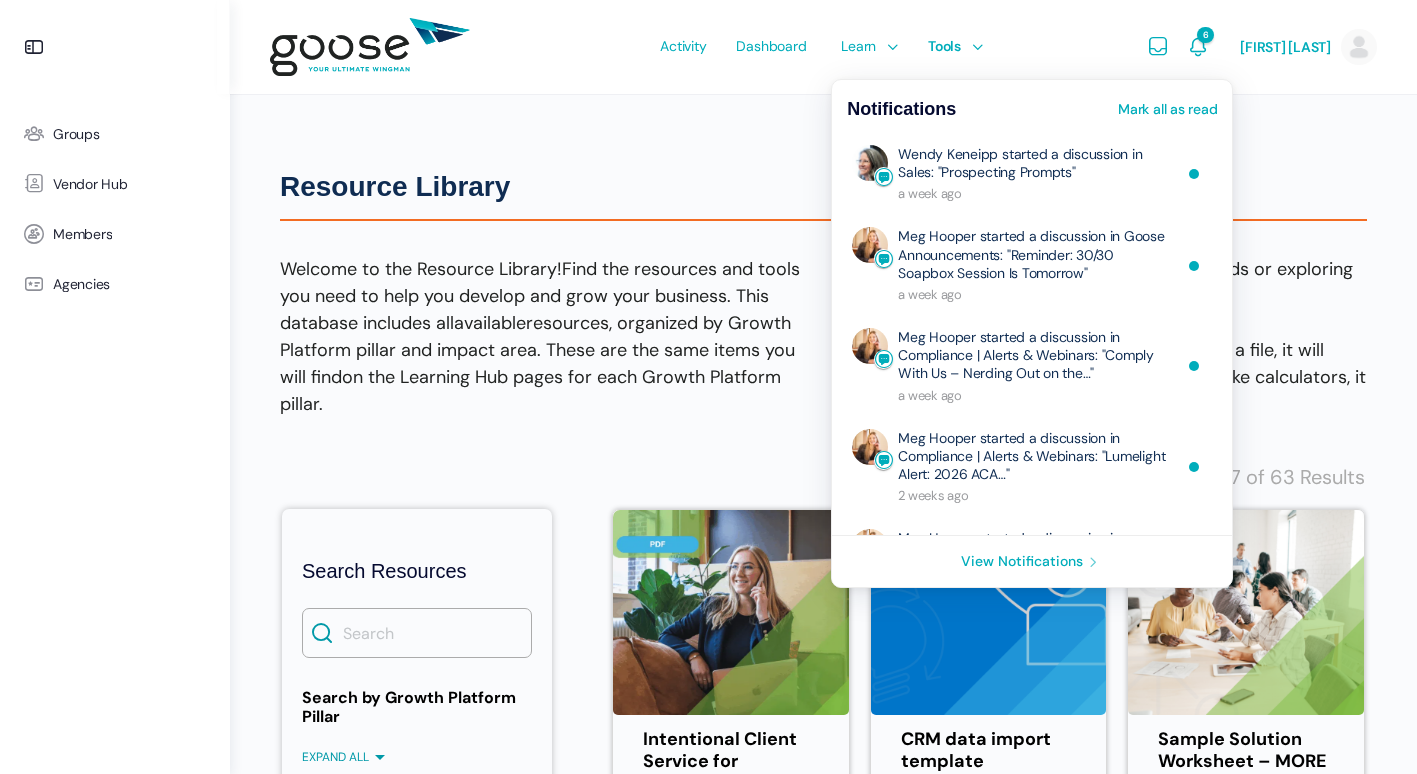 click on "Resource Library
Resource Library
Welcome to the Resource Library!  Find the resources and tools you need to help you develop and grow your business.   This database includes all  available  resources, organized by Growth Platform pillar and impact area. These are the same items you will find  on the Learning Hub pages for each Growth Platform pillar.    →  Find what you need by searching with keywords or exploring categories like pillars and impact areas. →  Just click on the resource you want, and if it’s a file, it will download directly to your computer. For tools like calculators, it will open up for immediate use.
Search Resources
Search" at bounding box center (823, 1012) 